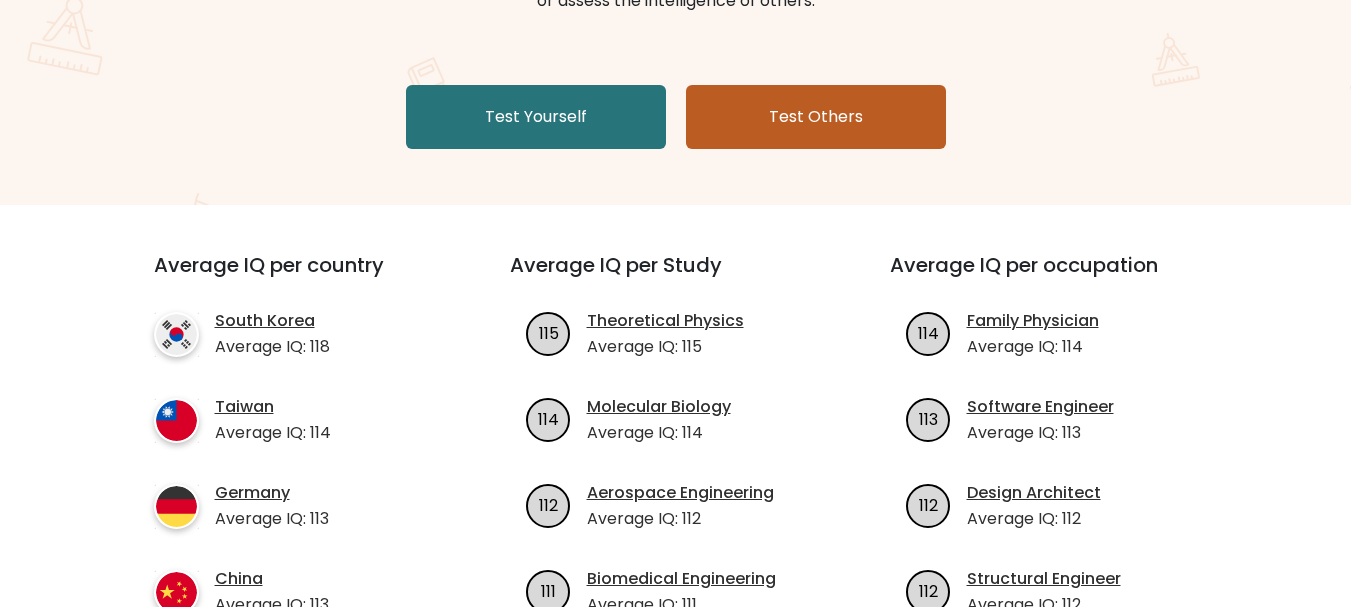 scroll, scrollTop: 167, scrollLeft: 0, axis: vertical 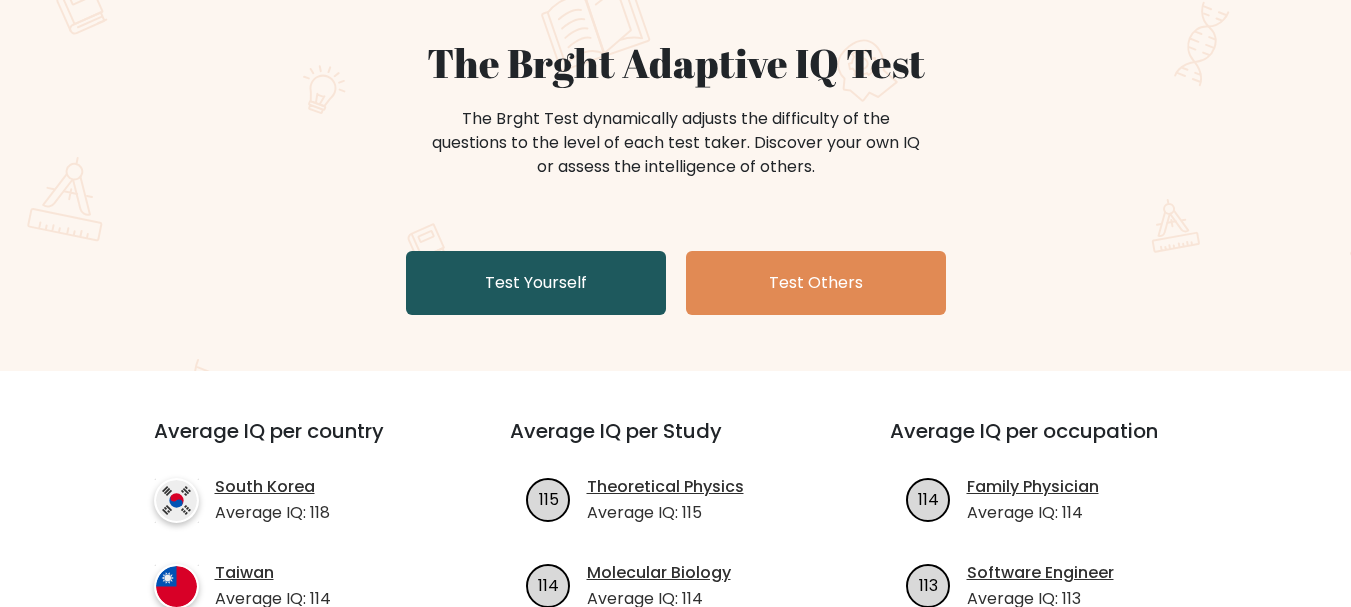click on "Test Yourself" at bounding box center [536, 283] 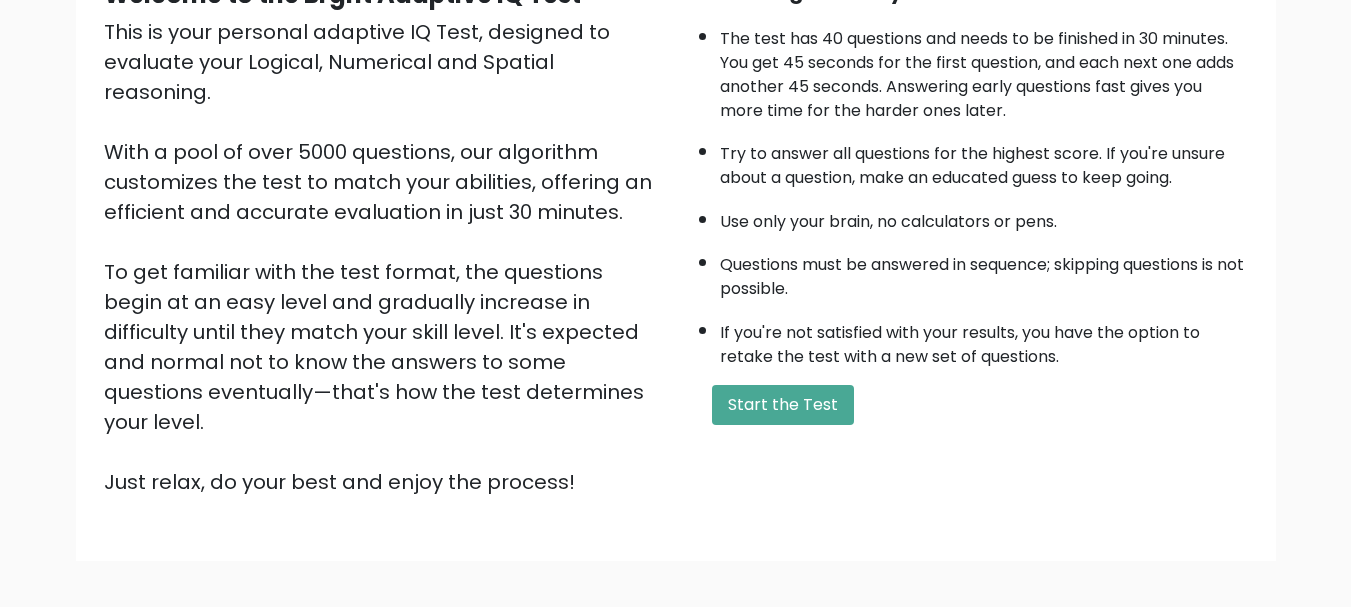 scroll, scrollTop: 309, scrollLeft: 0, axis: vertical 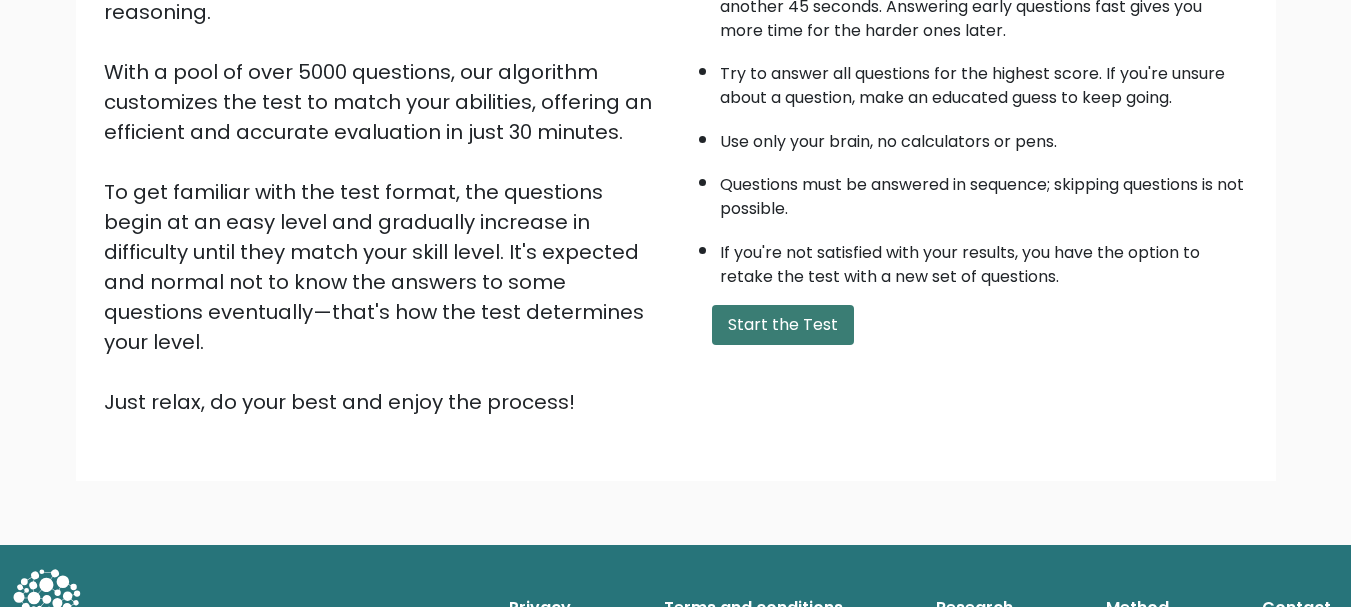 click on "Start the Test" at bounding box center (783, 325) 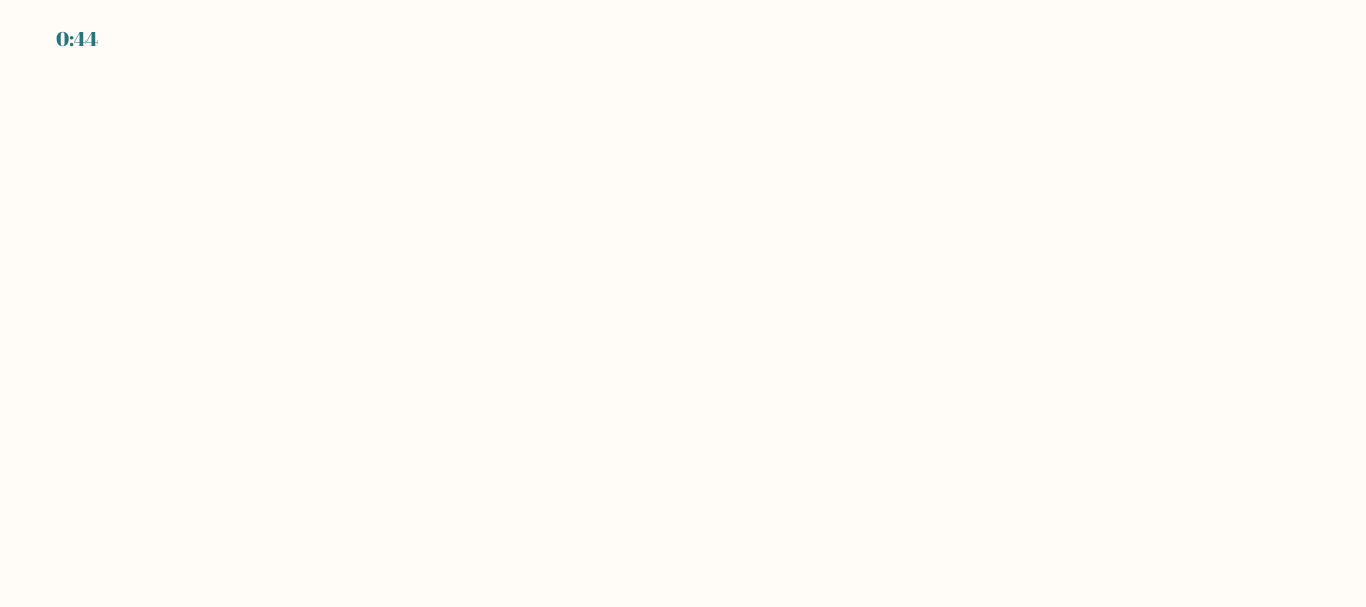 scroll, scrollTop: 0, scrollLeft: 0, axis: both 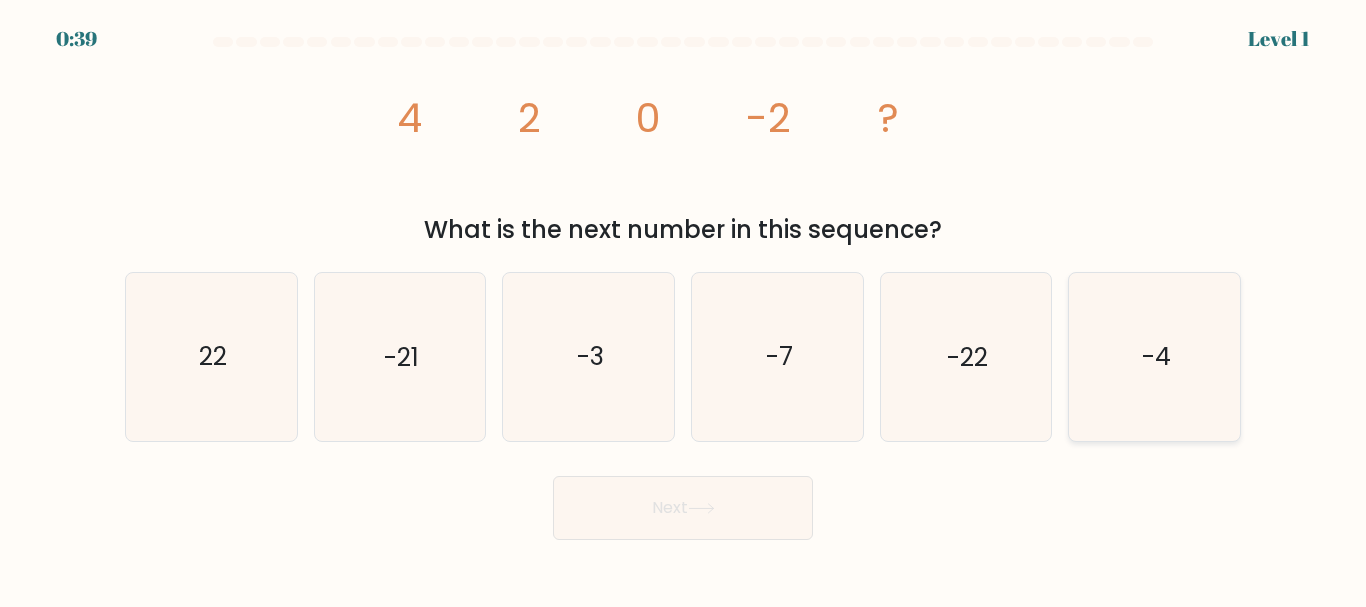 click on "-4" 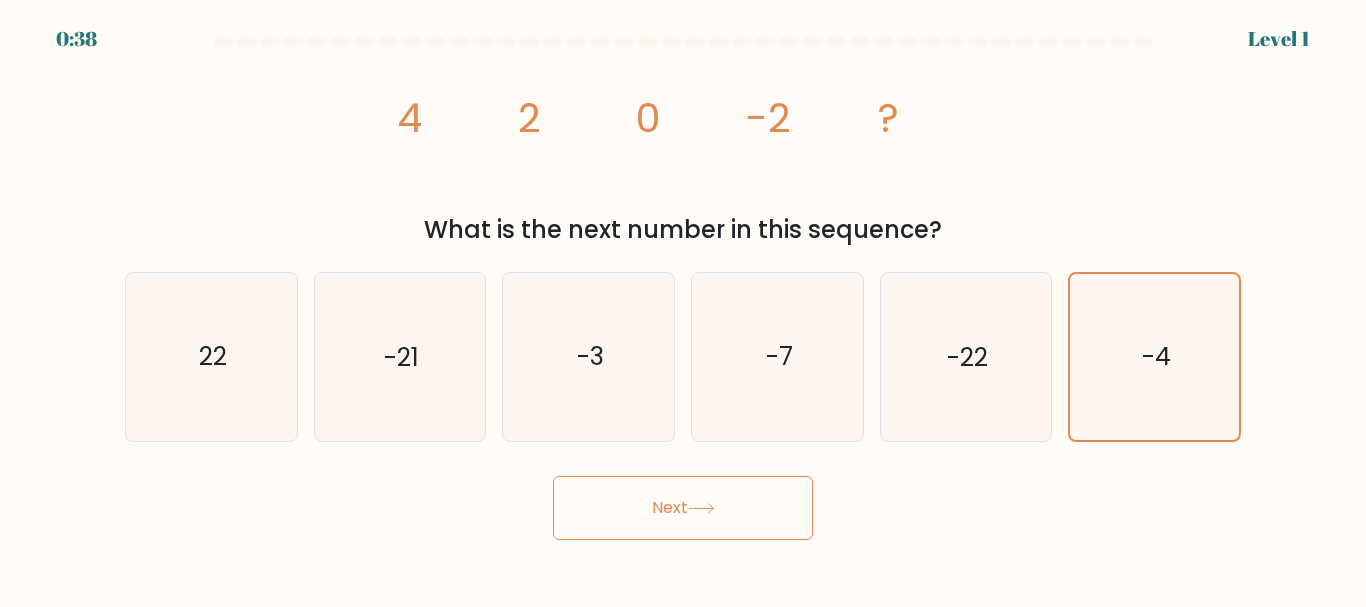 click on "Next" at bounding box center (683, 508) 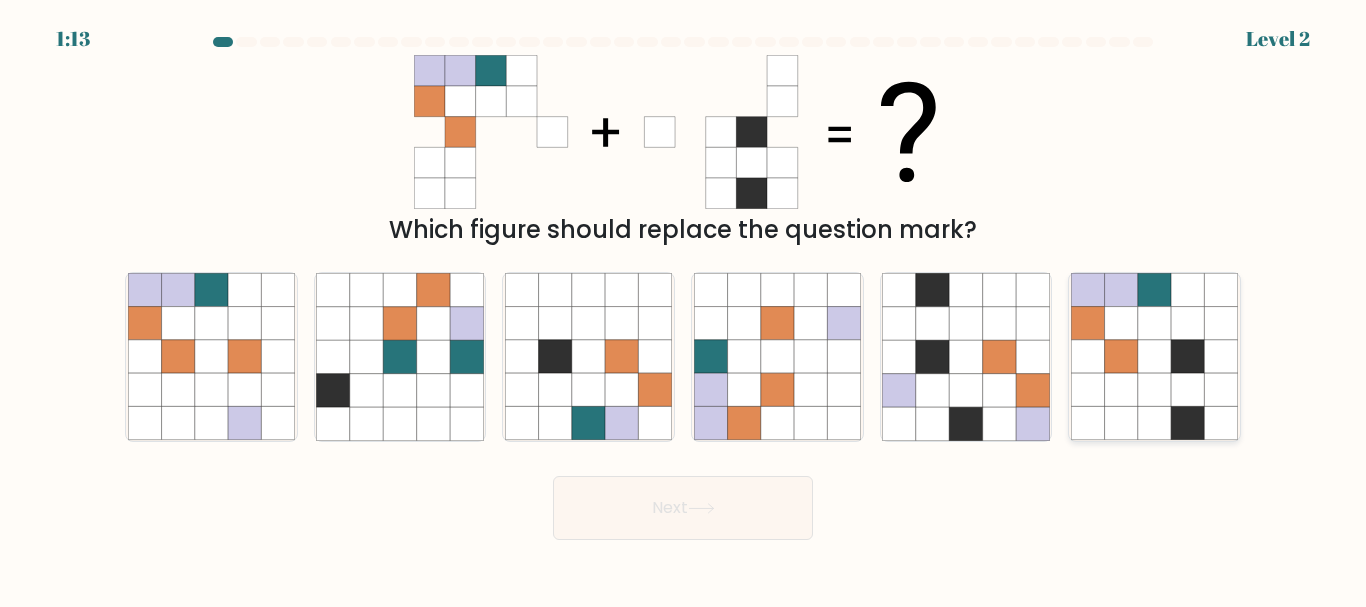 click 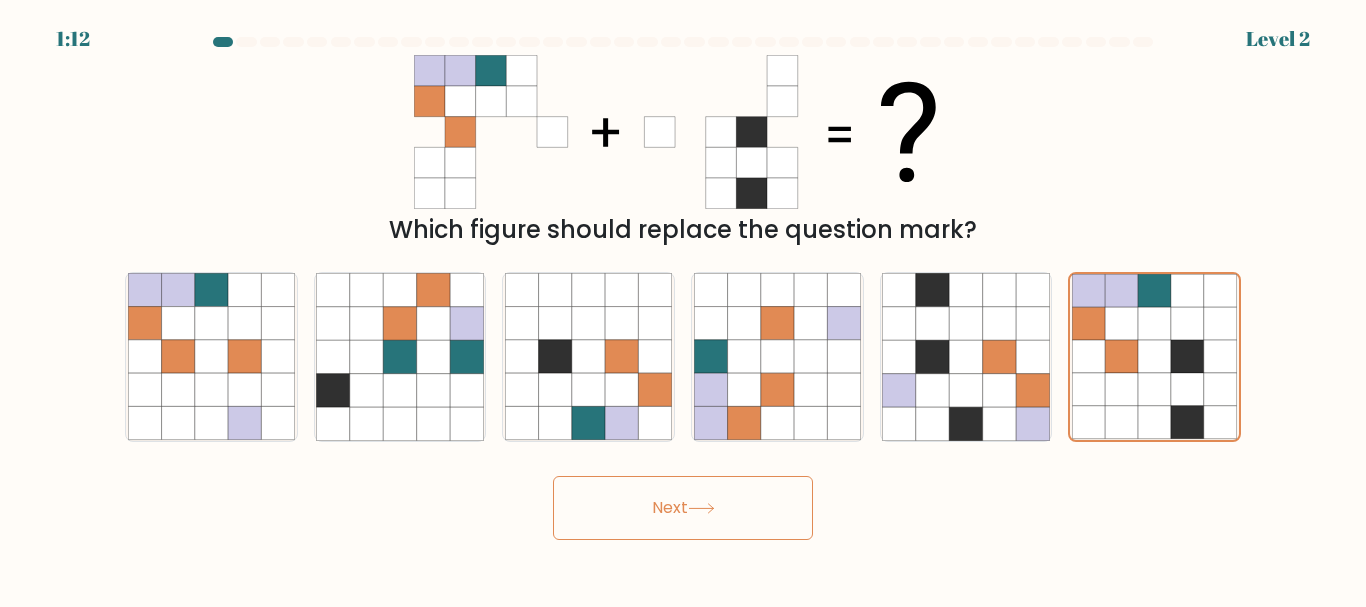 click on "Next" at bounding box center (683, 508) 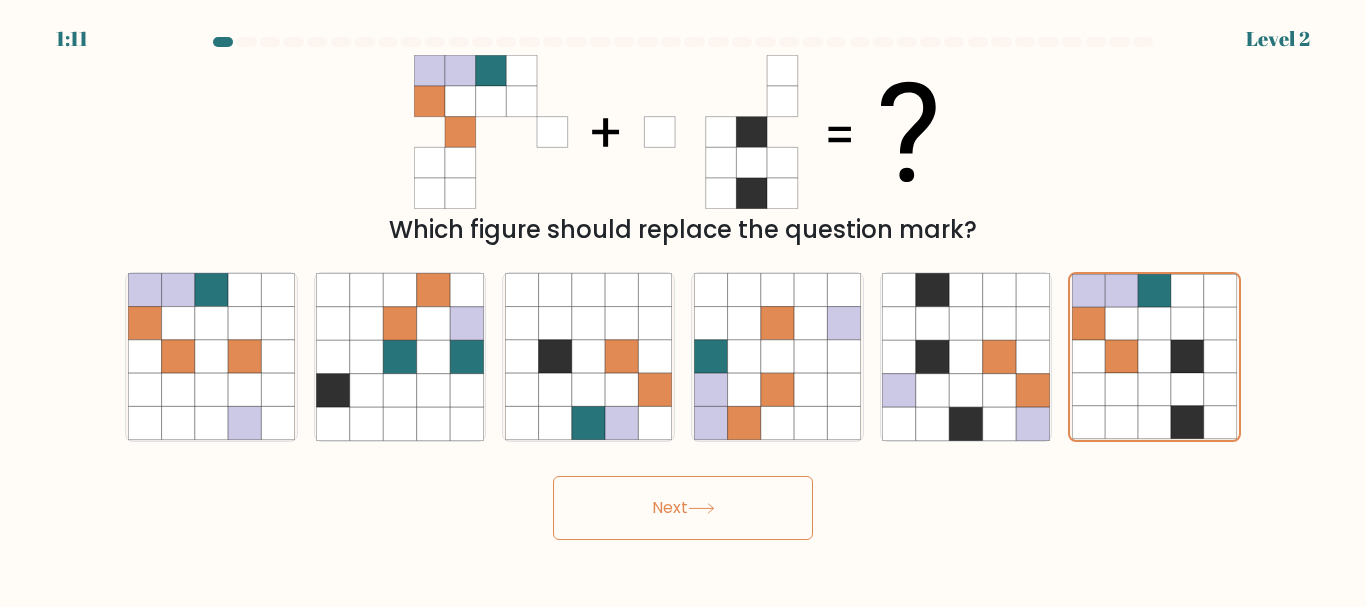 click on "Next" at bounding box center (683, 508) 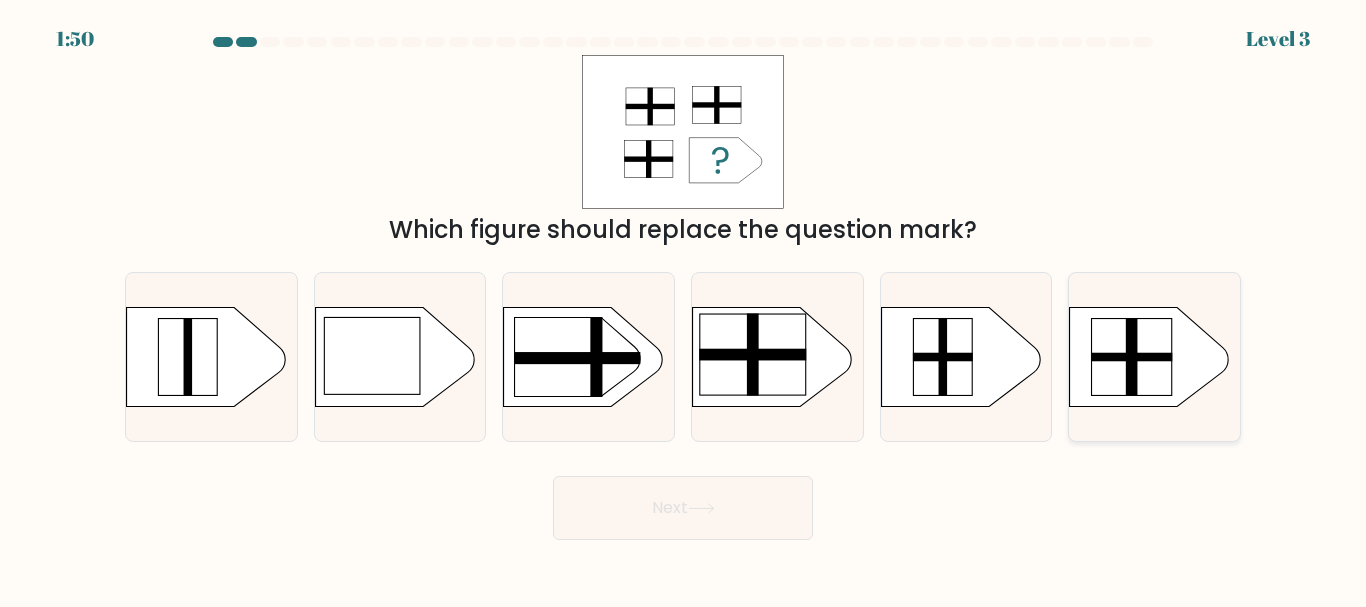click 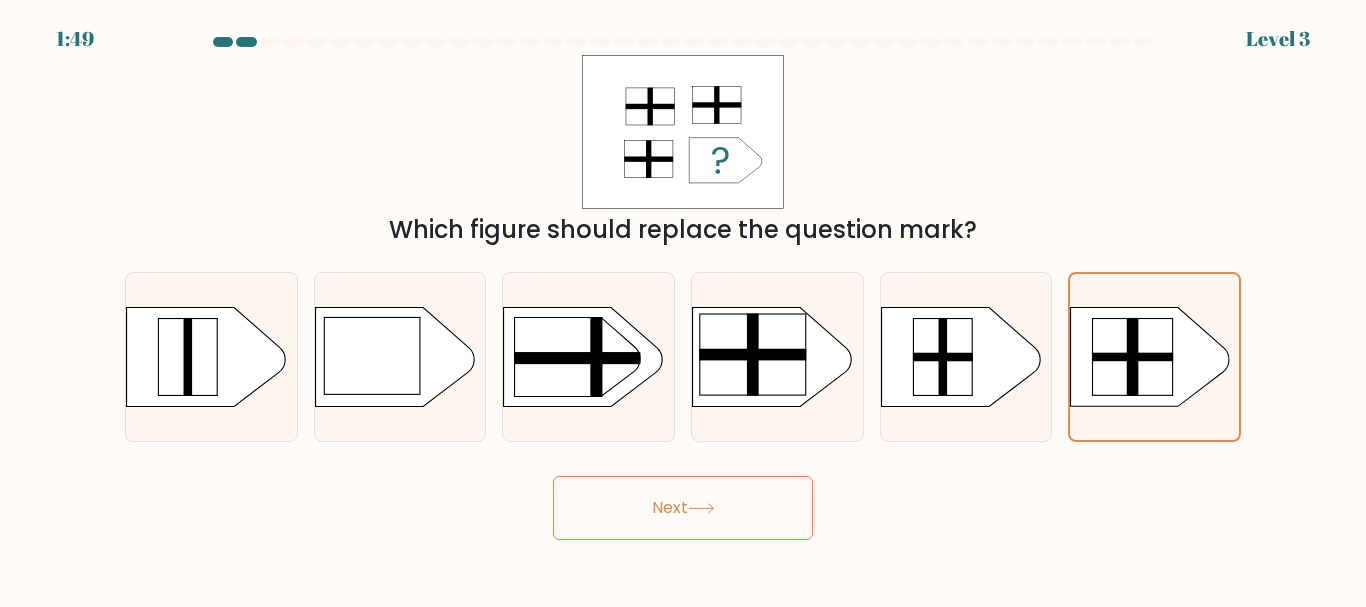 click 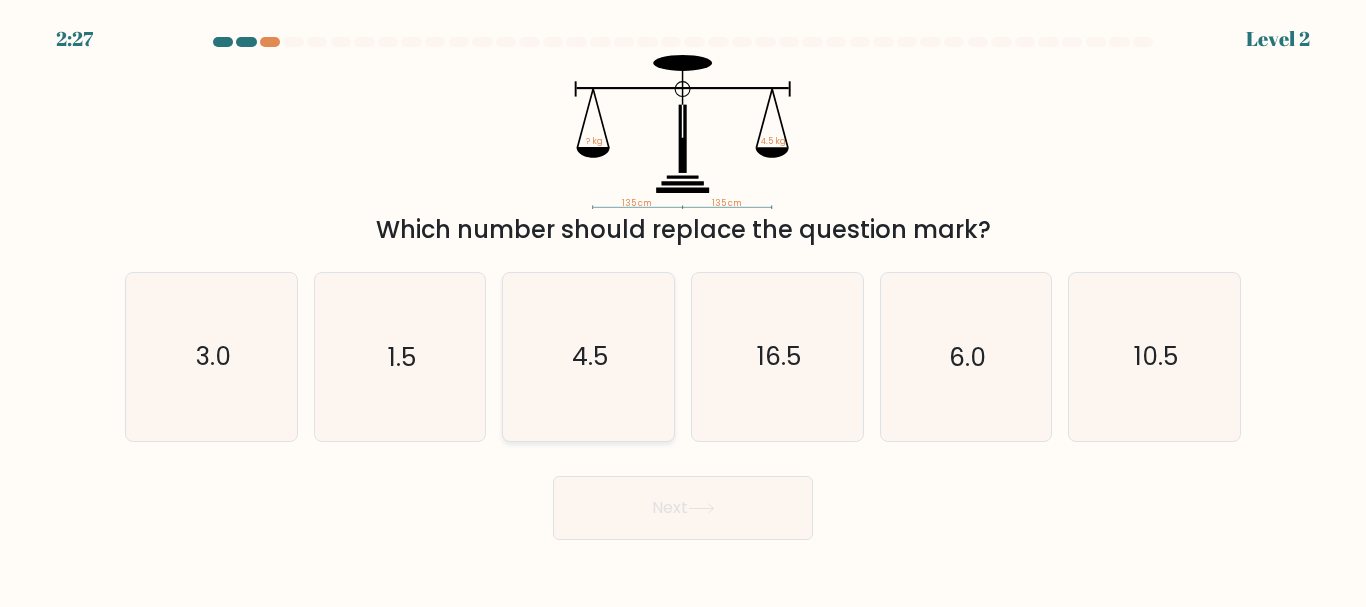 click on "4.5" 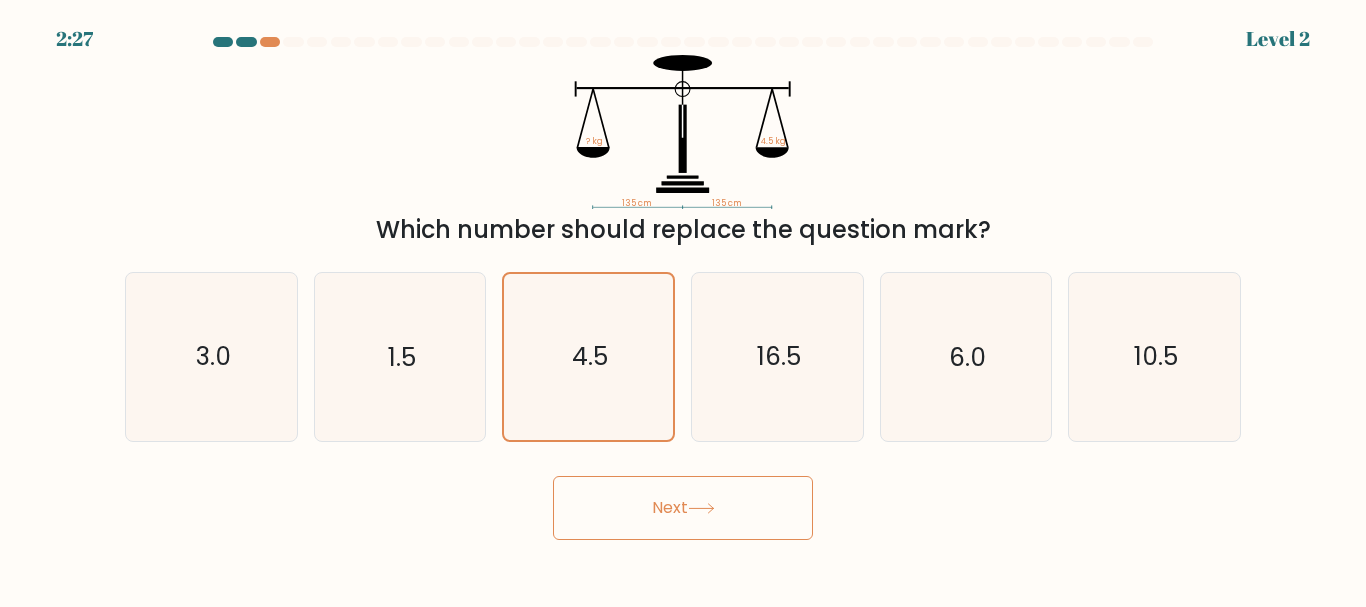 click on "Next" at bounding box center (683, 508) 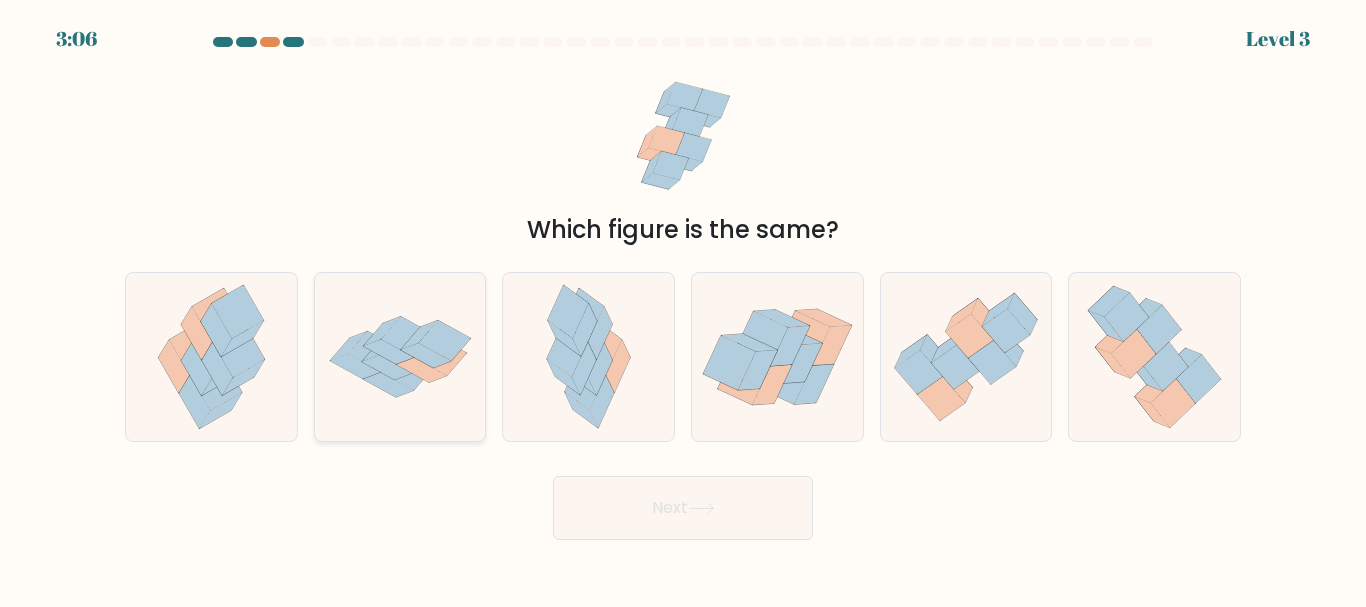 drag, startPoint x: 390, startPoint y: 359, endPoint x: 398, endPoint y: 368, distance: 12.0415945 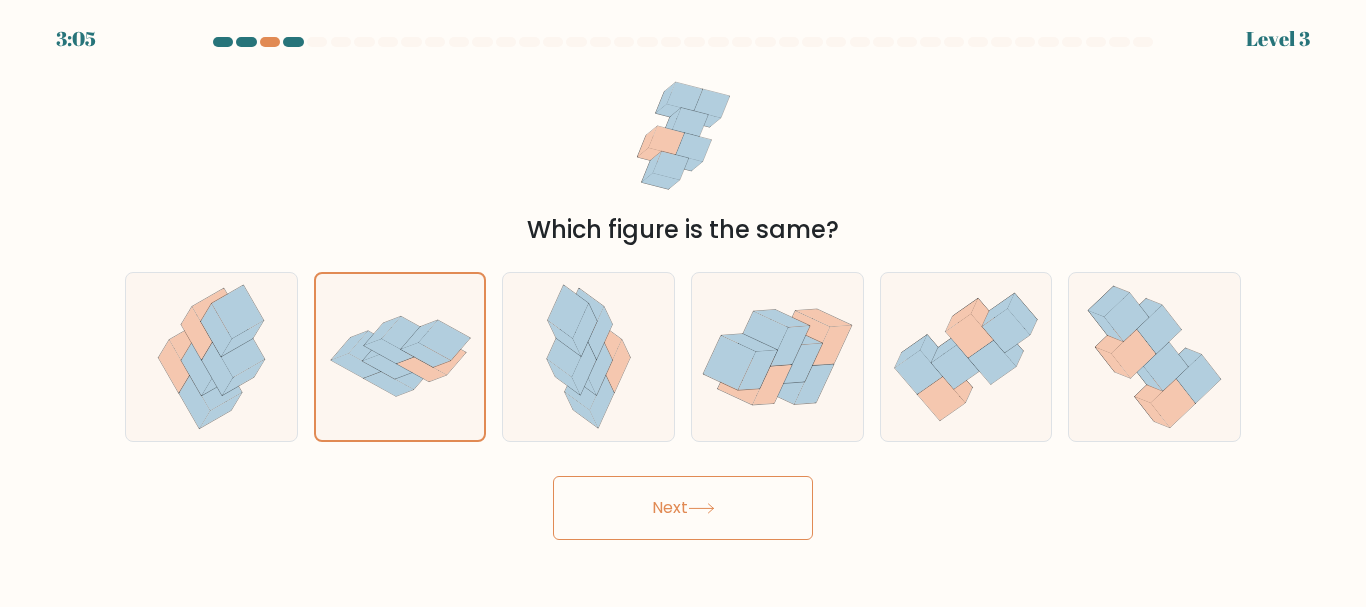 click on "Next" at bounding box center [683, 508] 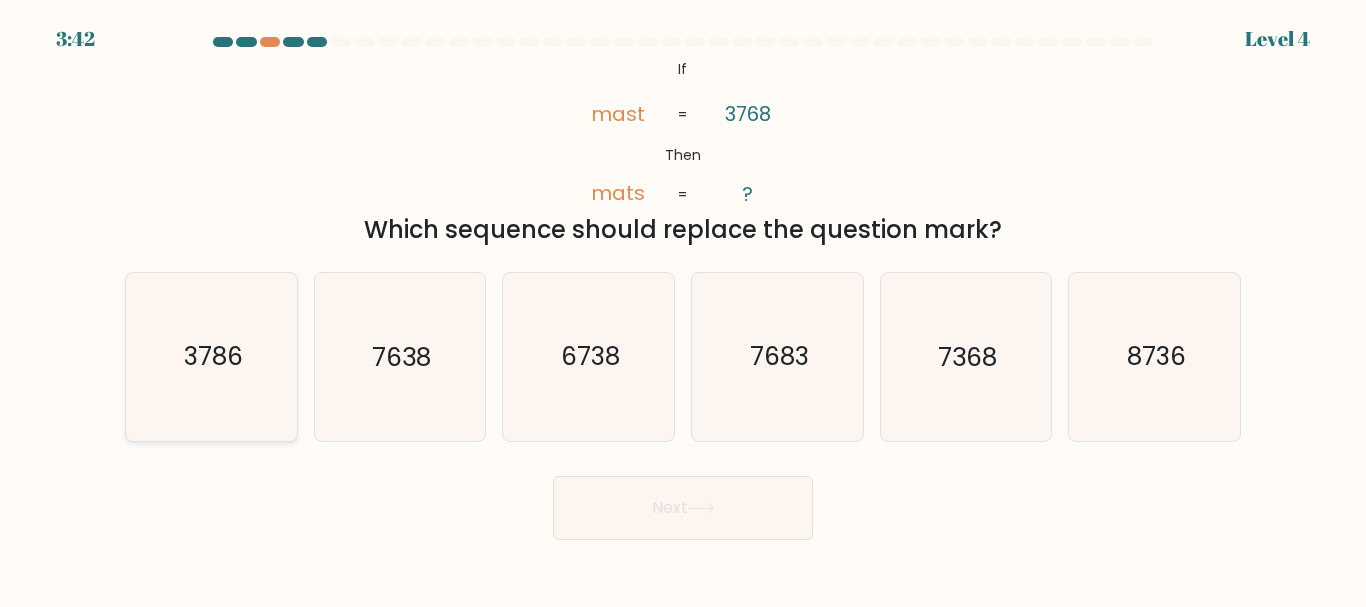 click on "3786" 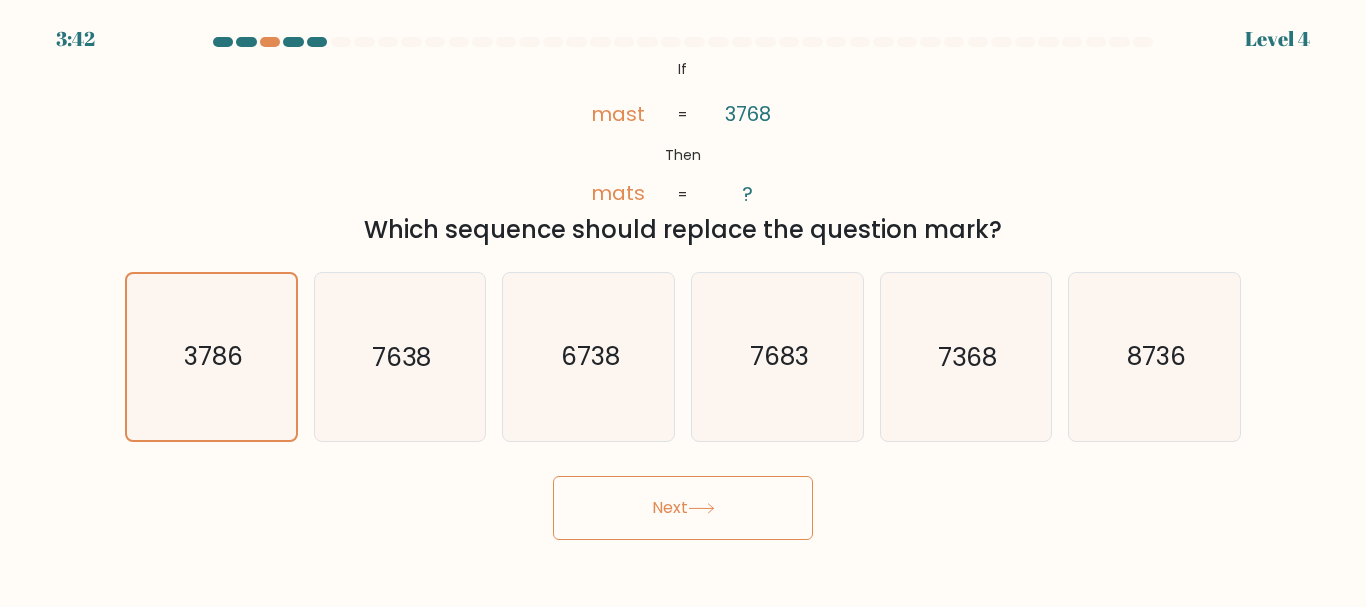 click on "Next" at bounding box center (683, 508) 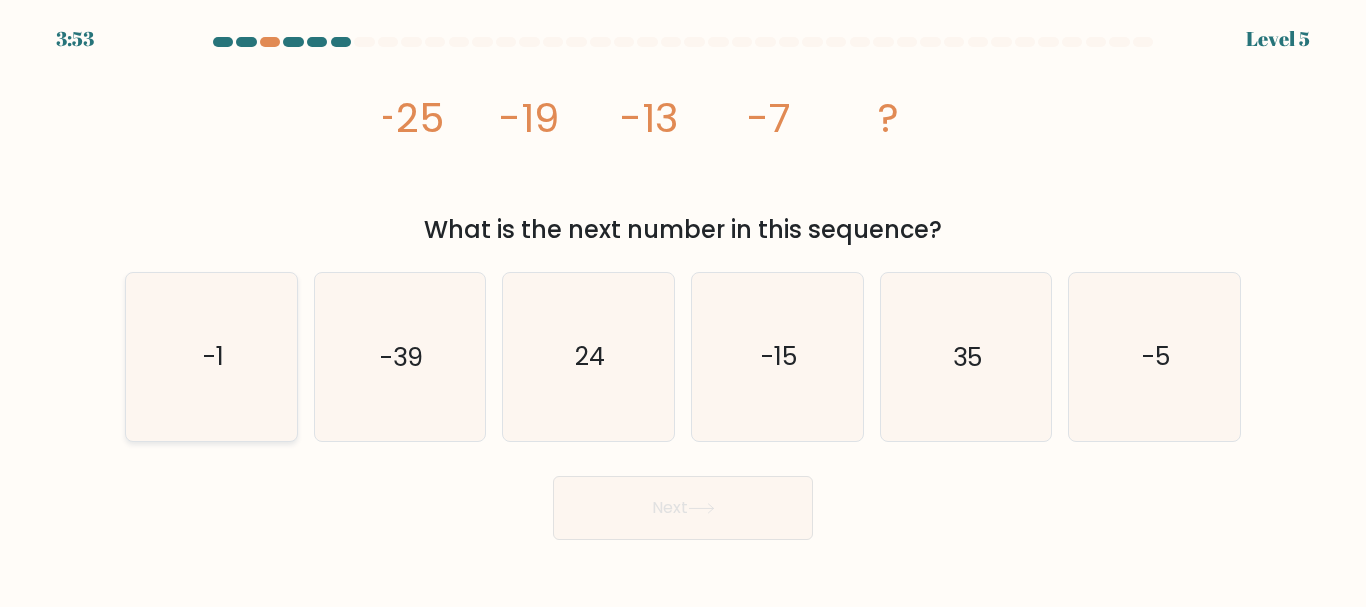 click on "-1" 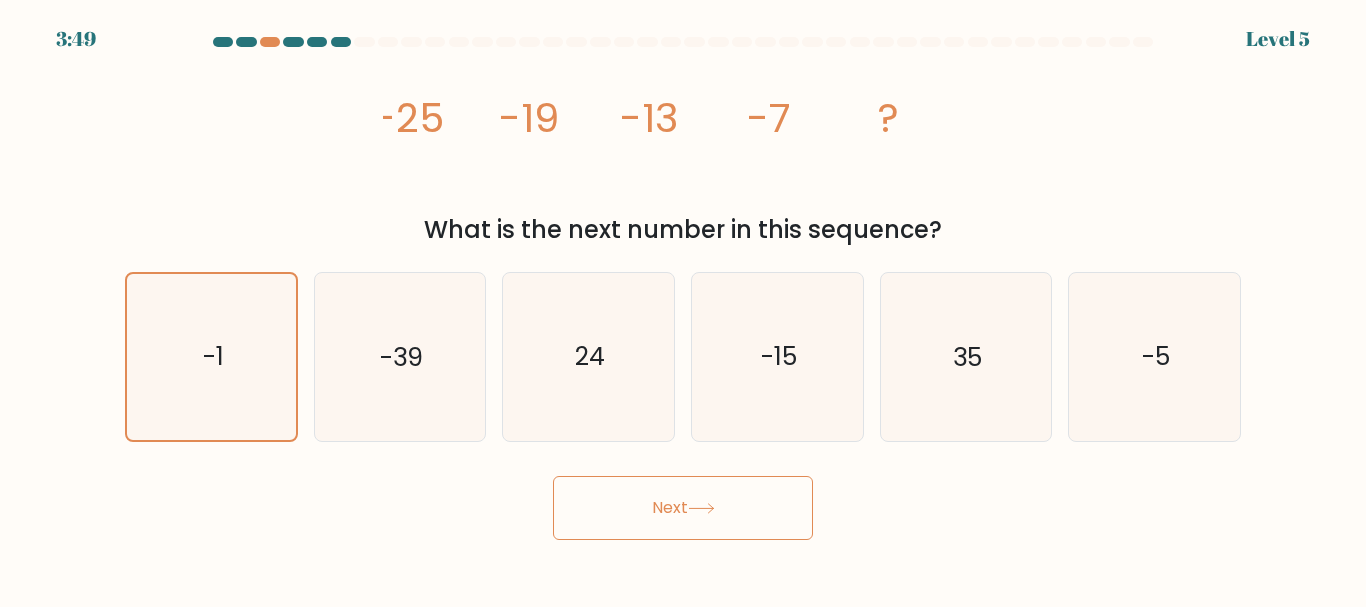 click on "Next" at bounding box center (683, 508) 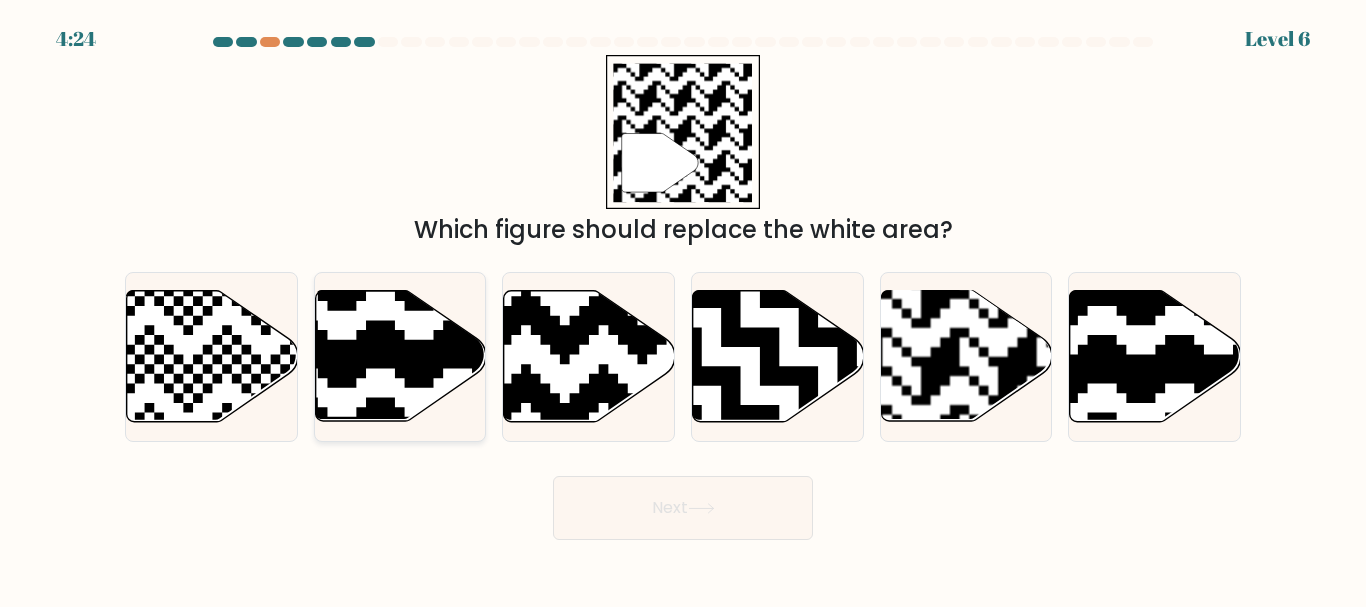 click 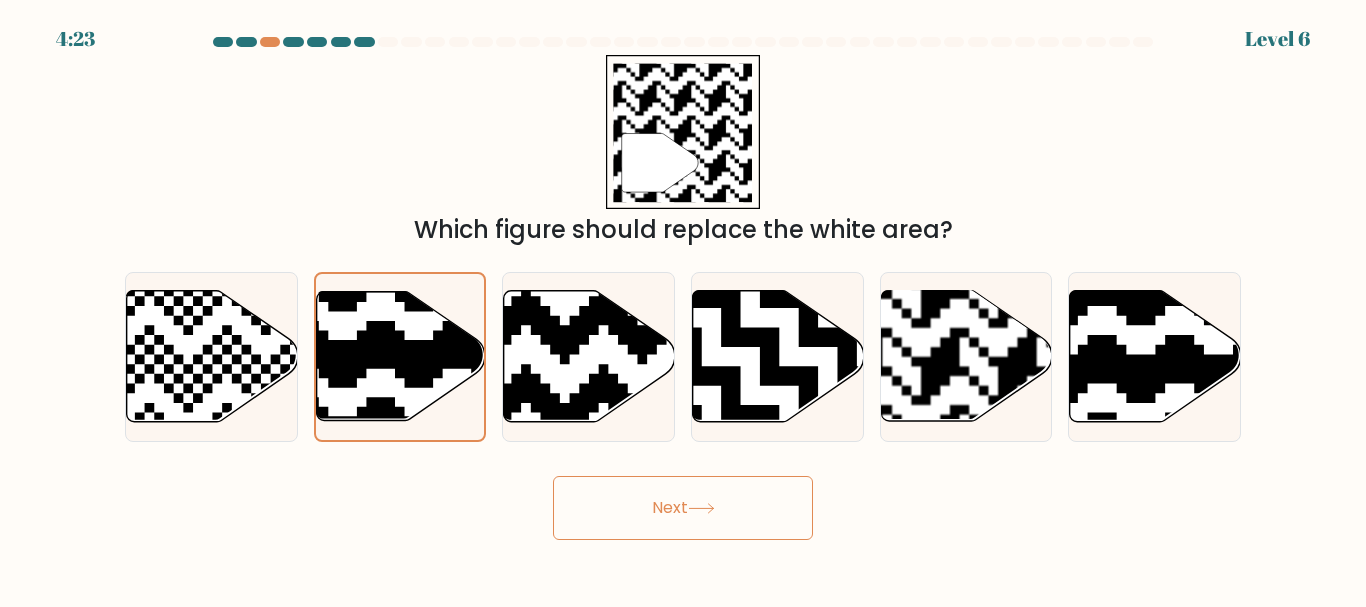 click on "Next" at bounding box center [683, 508] 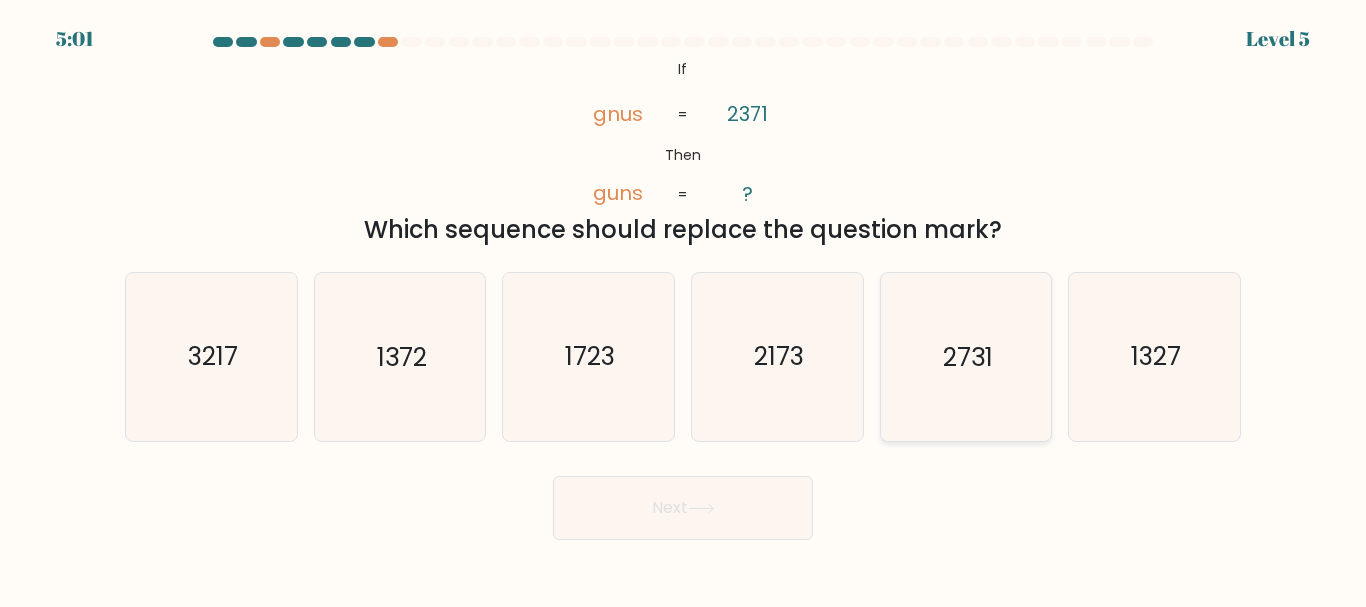 drag, startPoint x: 993, startPoint y: 367, endPoint x: 947, endPoint y: 423, distance: 72.47068 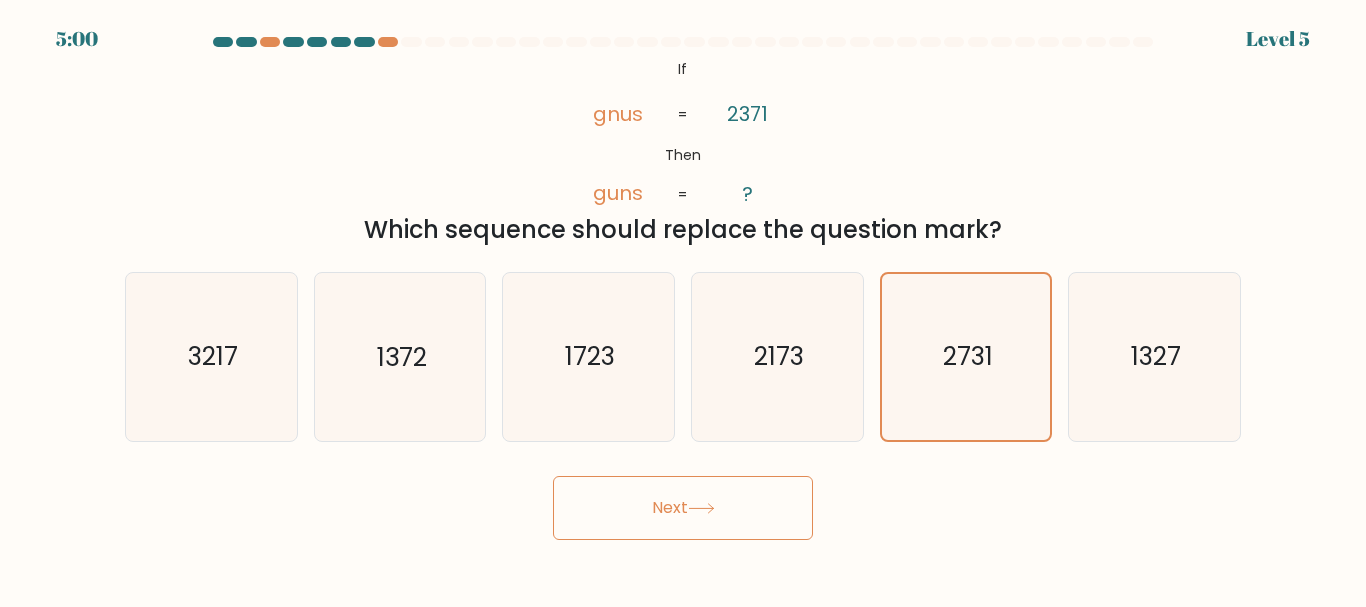click on "Next" at bounding box center [683, 508] 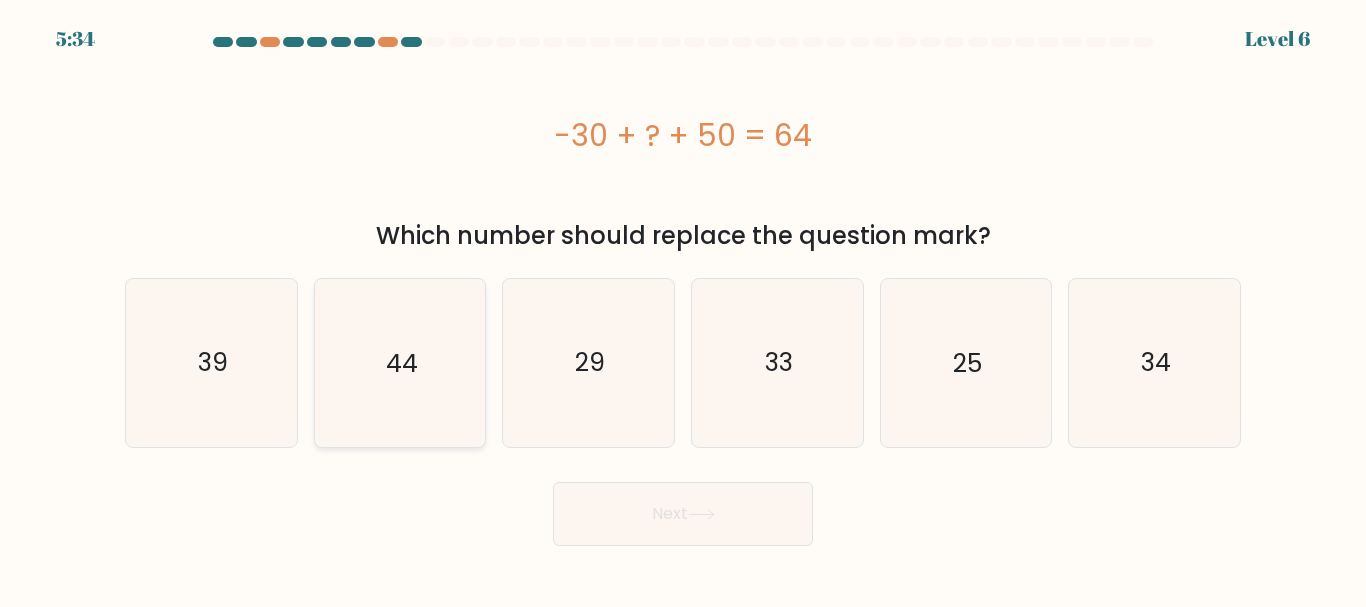 click on "44" 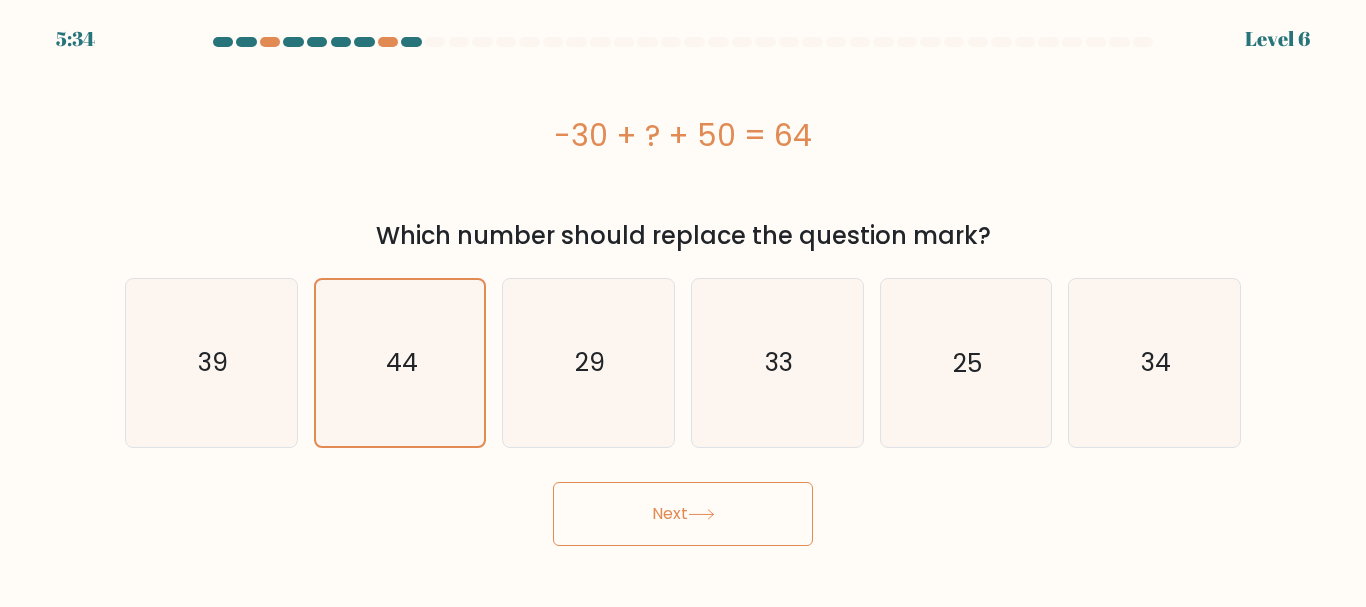 click on "Next" at bounding box center [683, 514] 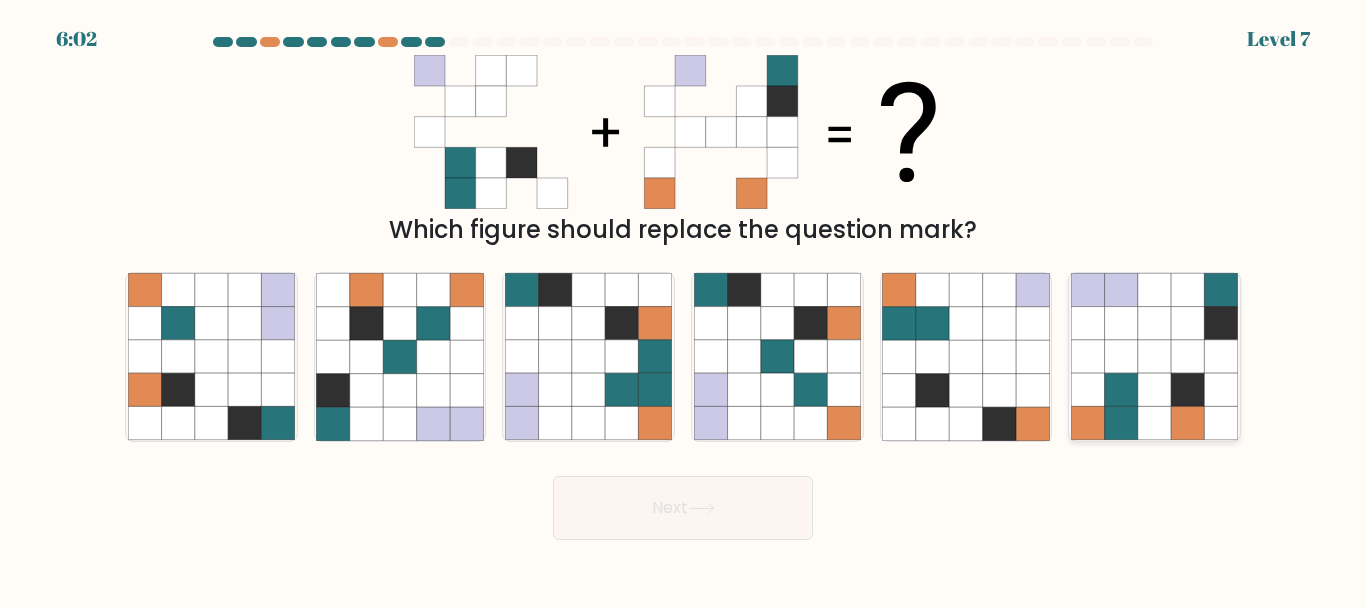 click 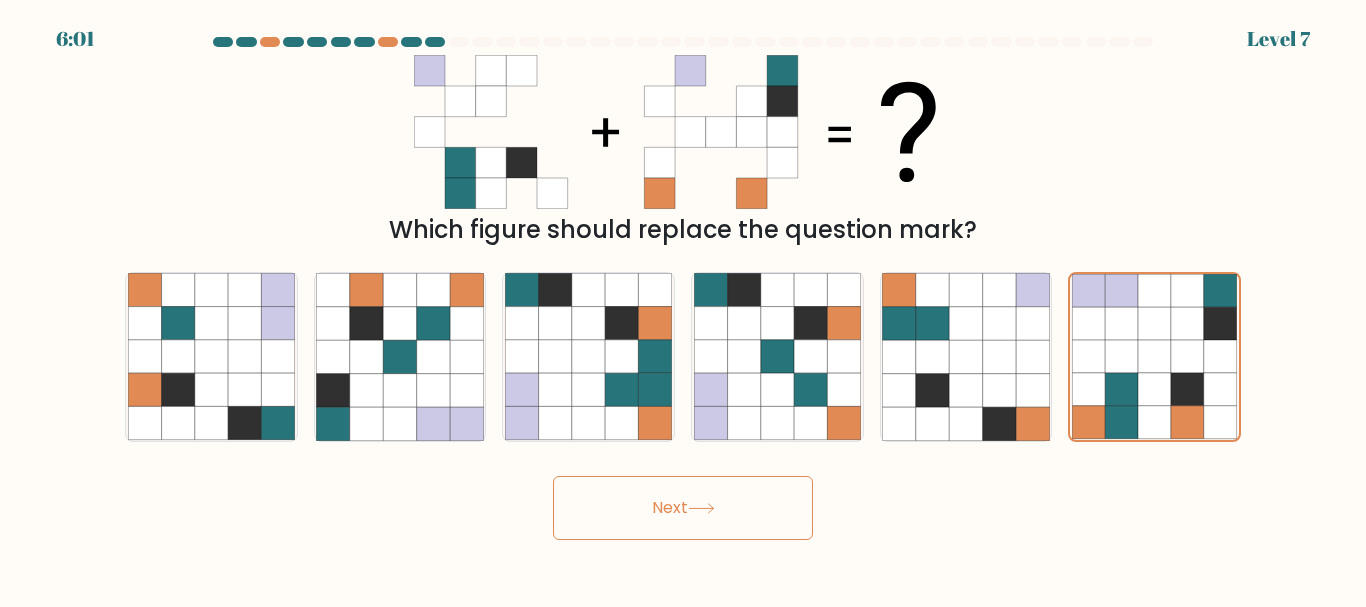 drag, startPoint x: 707, startPoint y: 552, endPoint x: 713, endPoint y: 541, distance: 12.529964 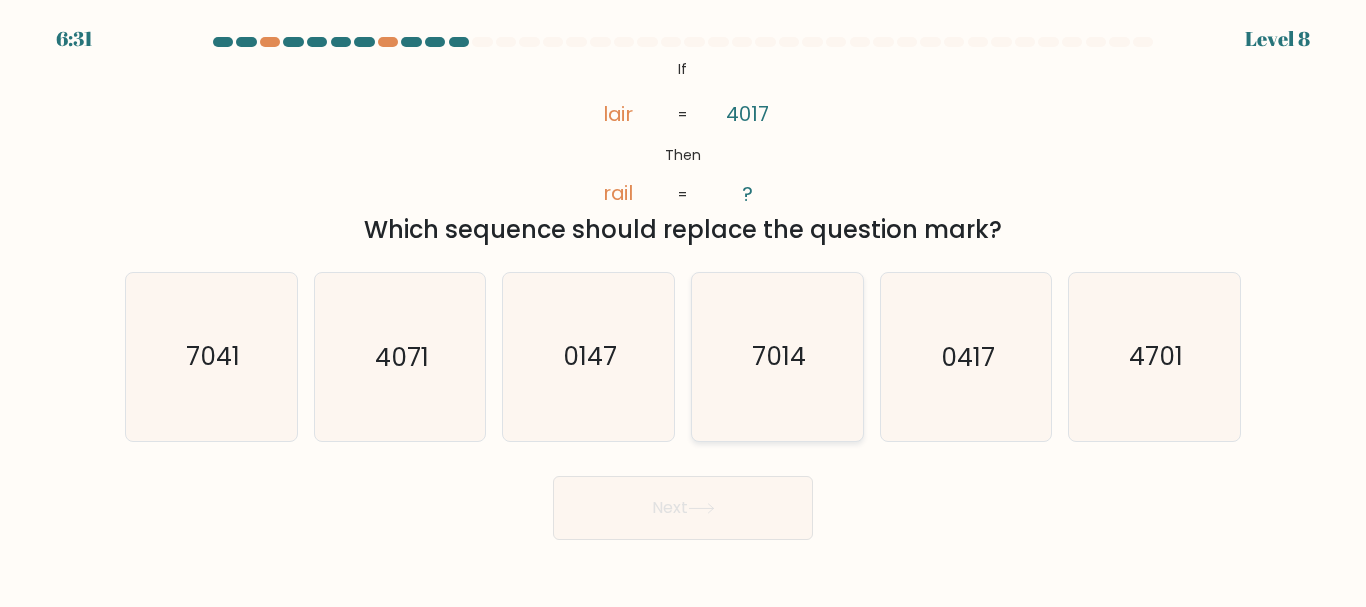click on "7014" 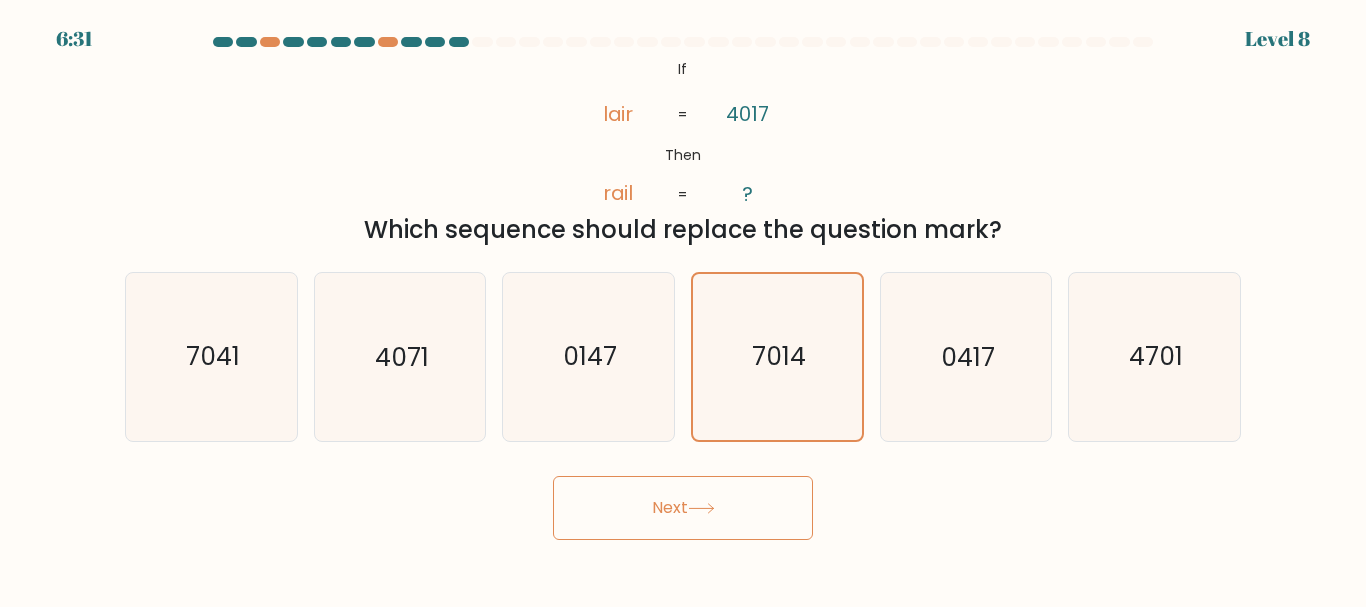 click on "Next" at bounding box center [683, 508] 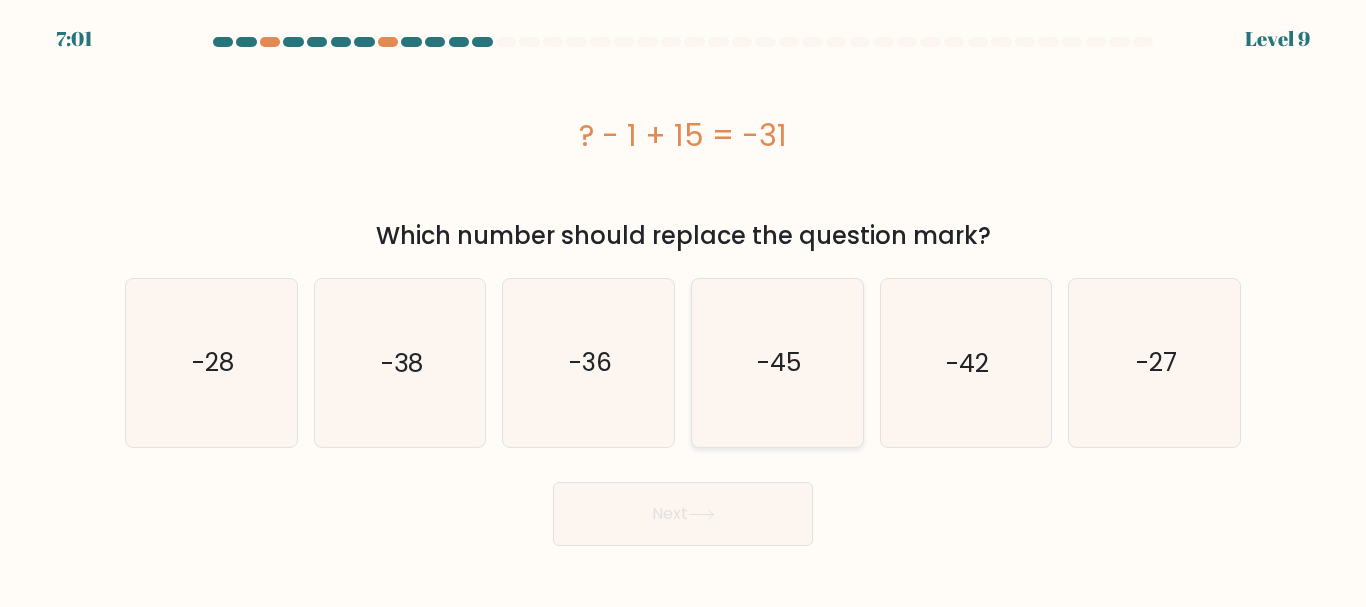 drag, startPoint x: 787, startPoint y: 373, endPoint x: 743, endPoint y: 423, distance: 66.6033 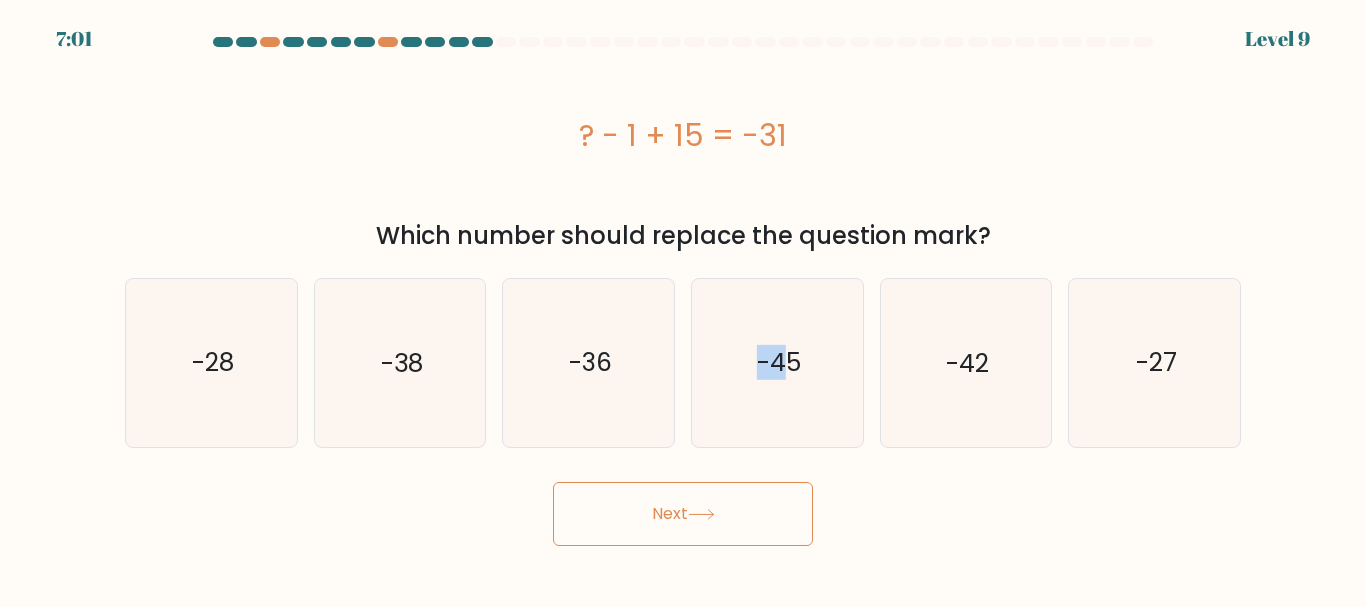 click on "Next" at bounding box center [683, 514] 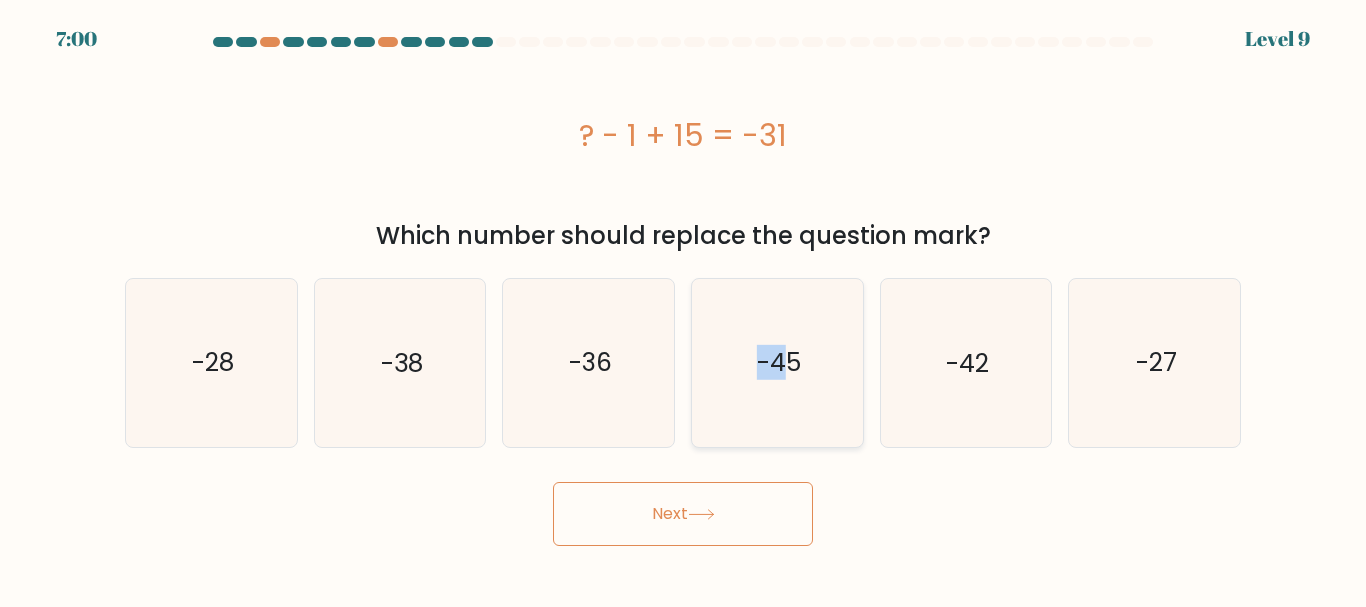 click on "-45" 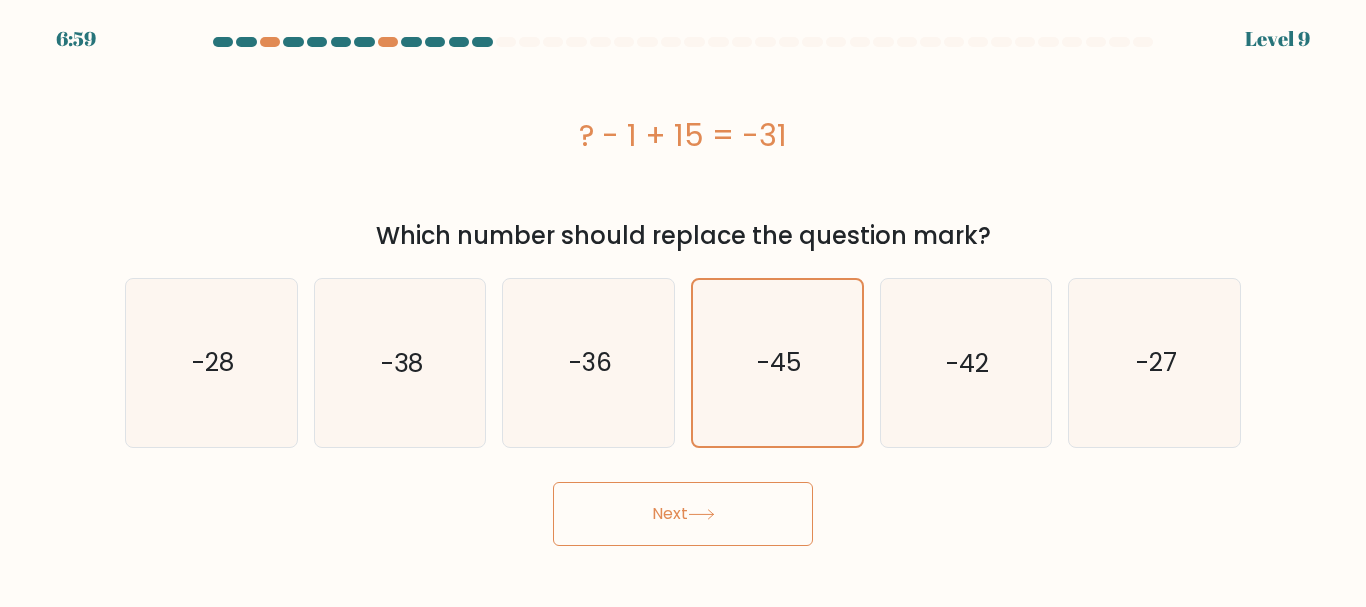 click on "Next" at bounding box center [683, 514] 